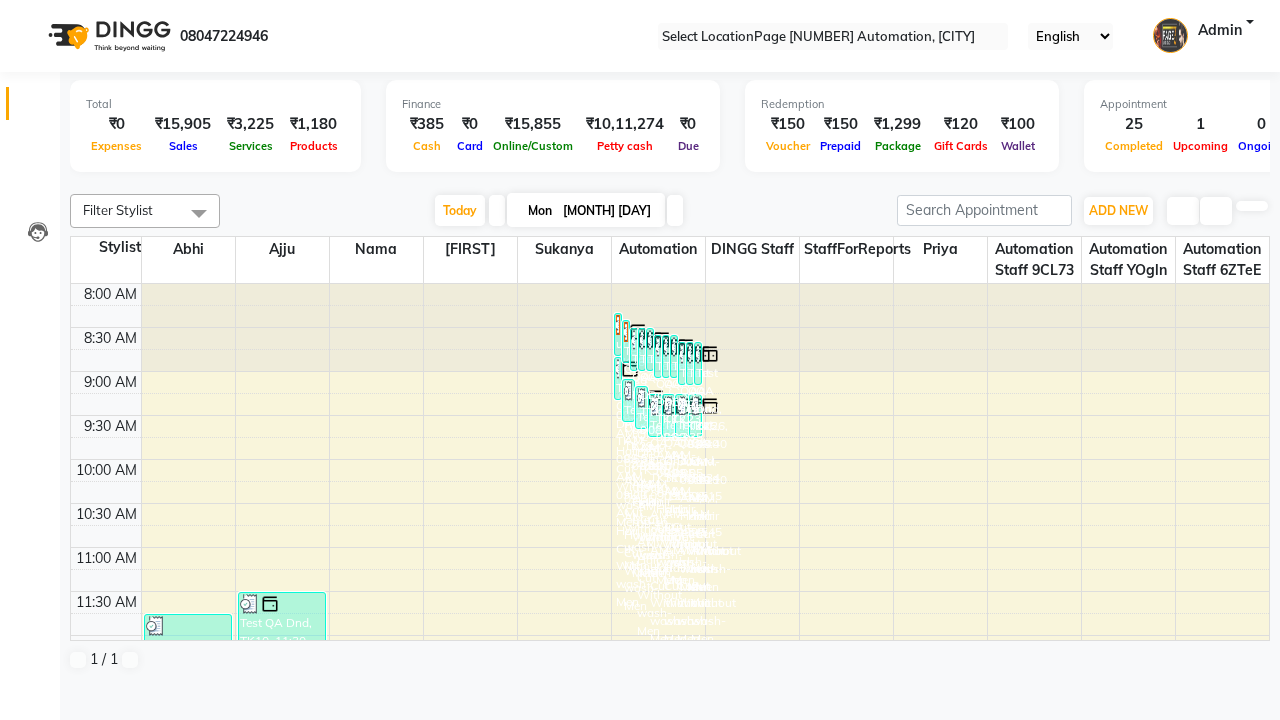 scroll, scrollTop: 0, scrollLeft: 0, axis: both 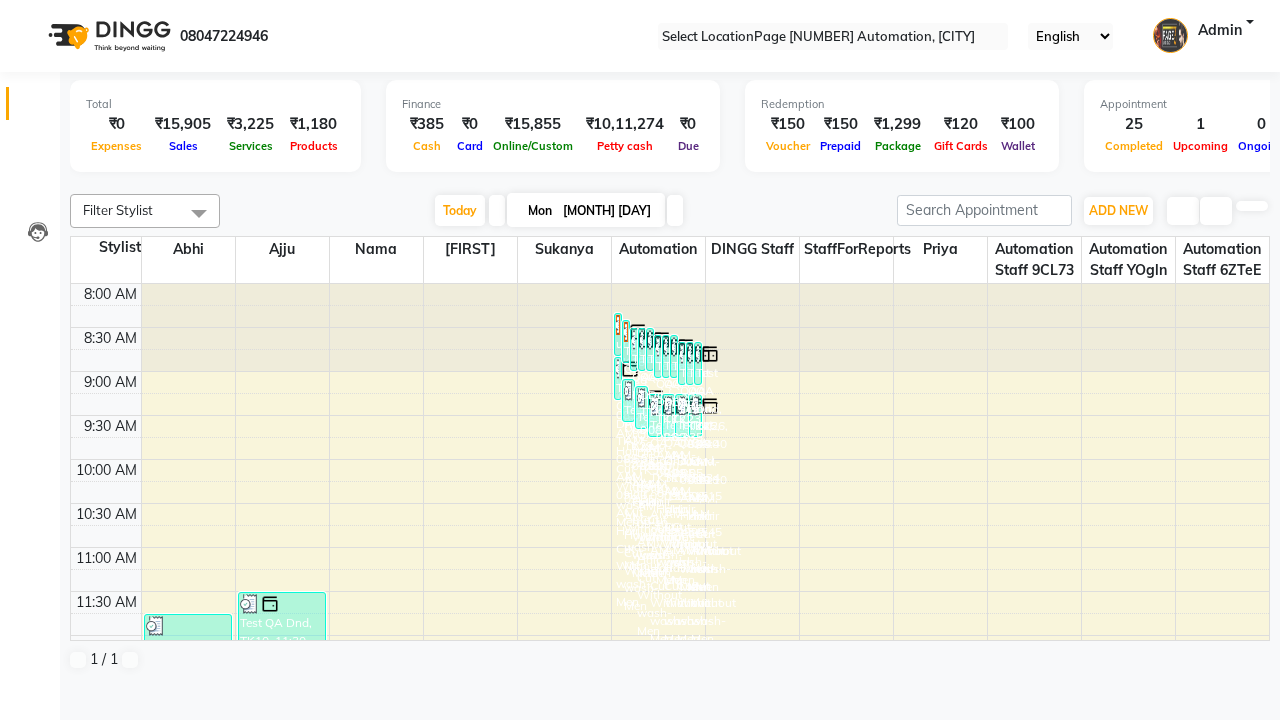 click at bounding box center [31, 8] 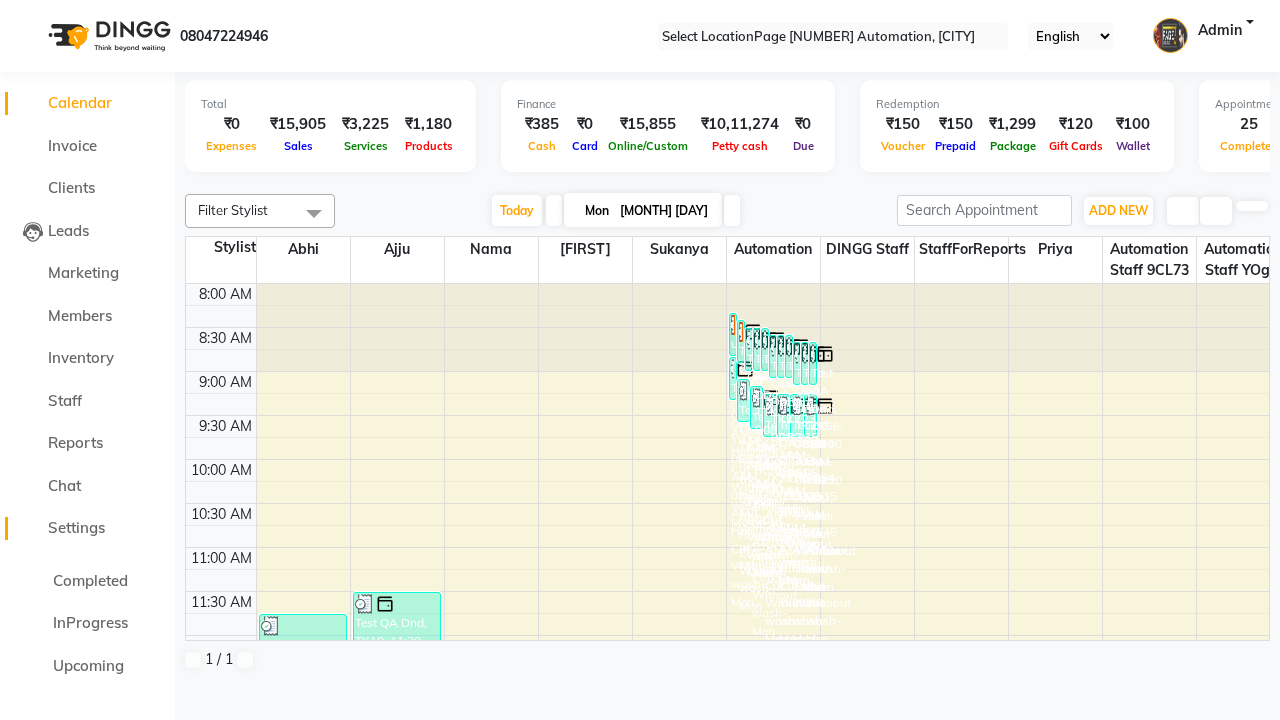 click on "Settings" at bounding box center [76, 527] 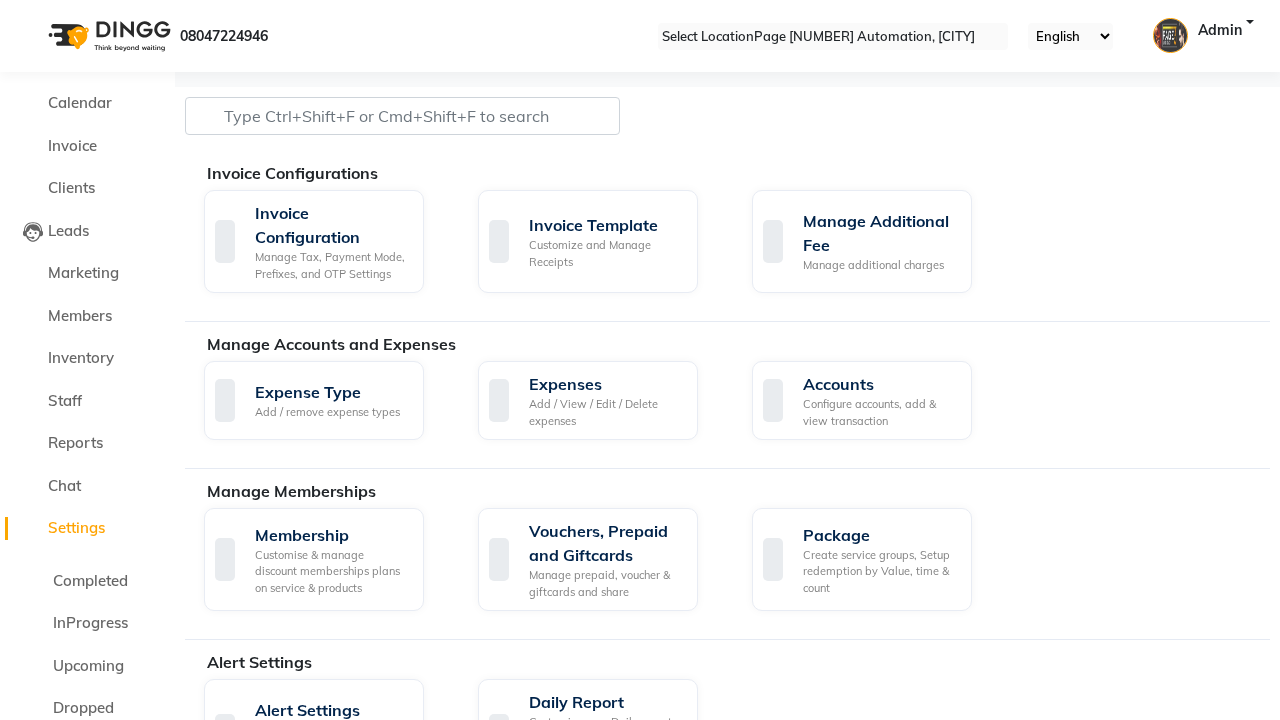 click on "Manage reset opening cash, change password." at bounding box center (1153, 1750) 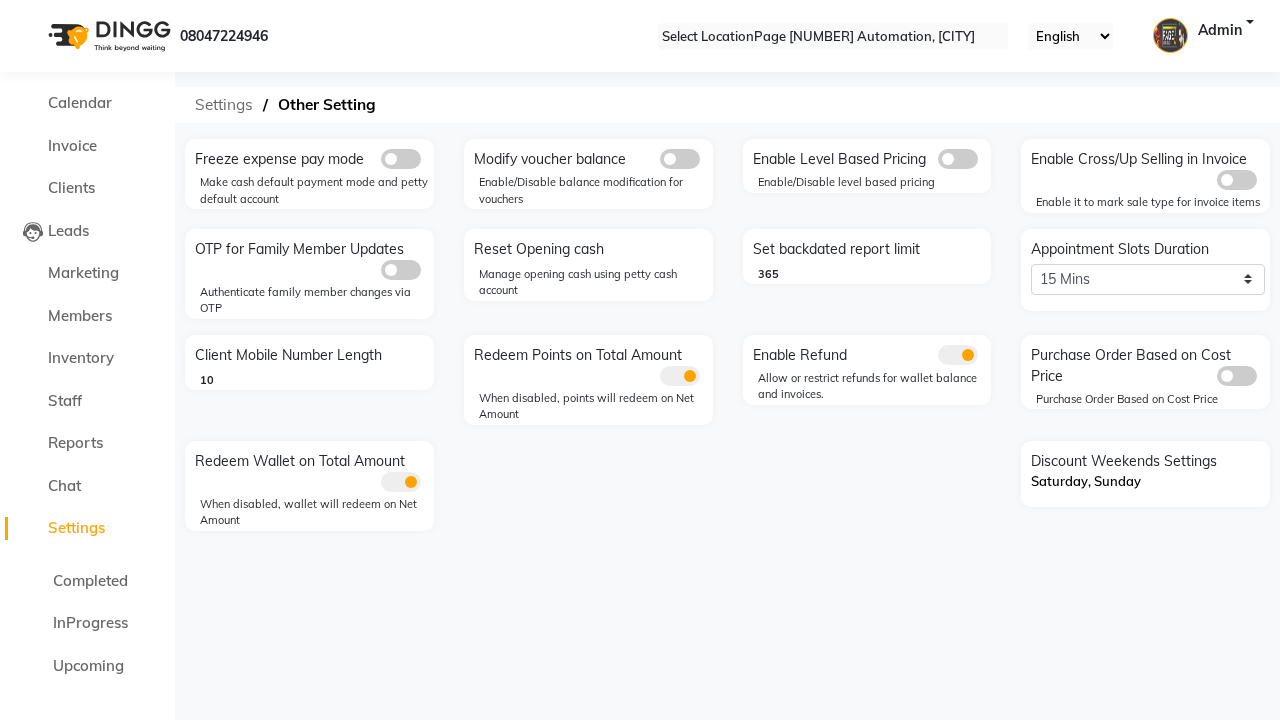 click on "Settings" at bounding box center (224, 105) 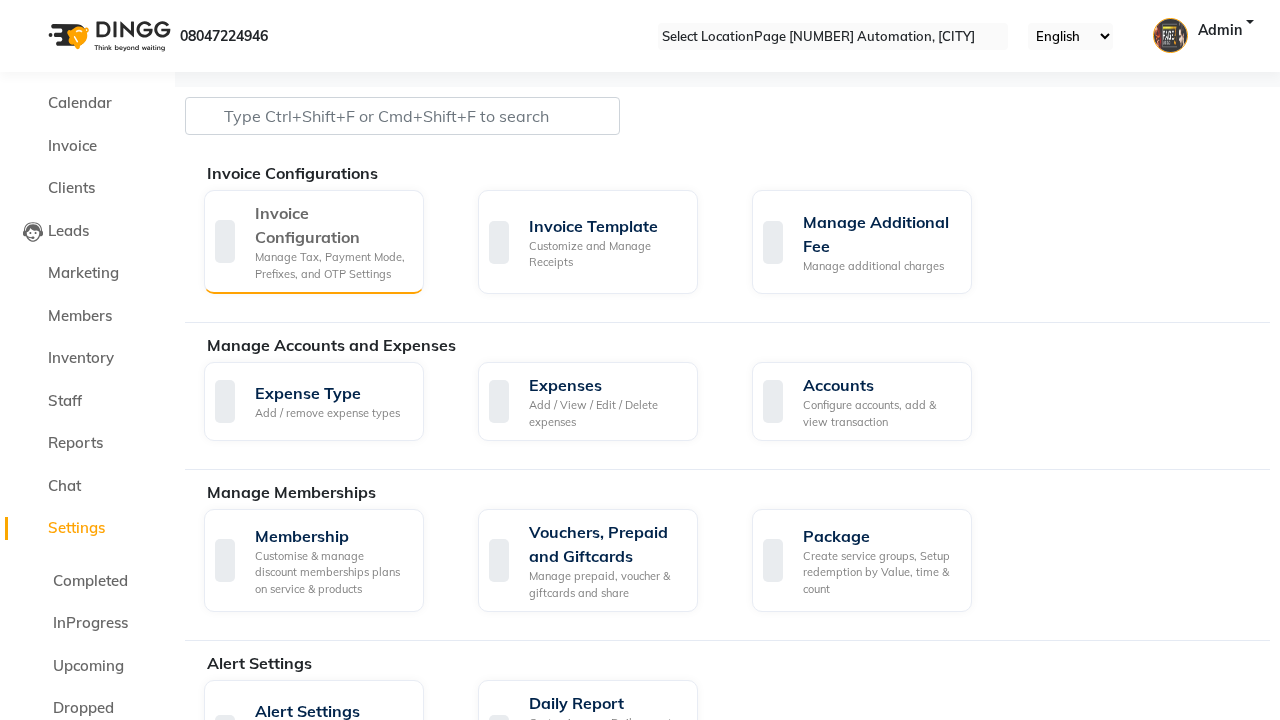 click on "Manage Tax, Payment Mode, Prefixes, and OTP Settings" at bounding box center (331, 265) 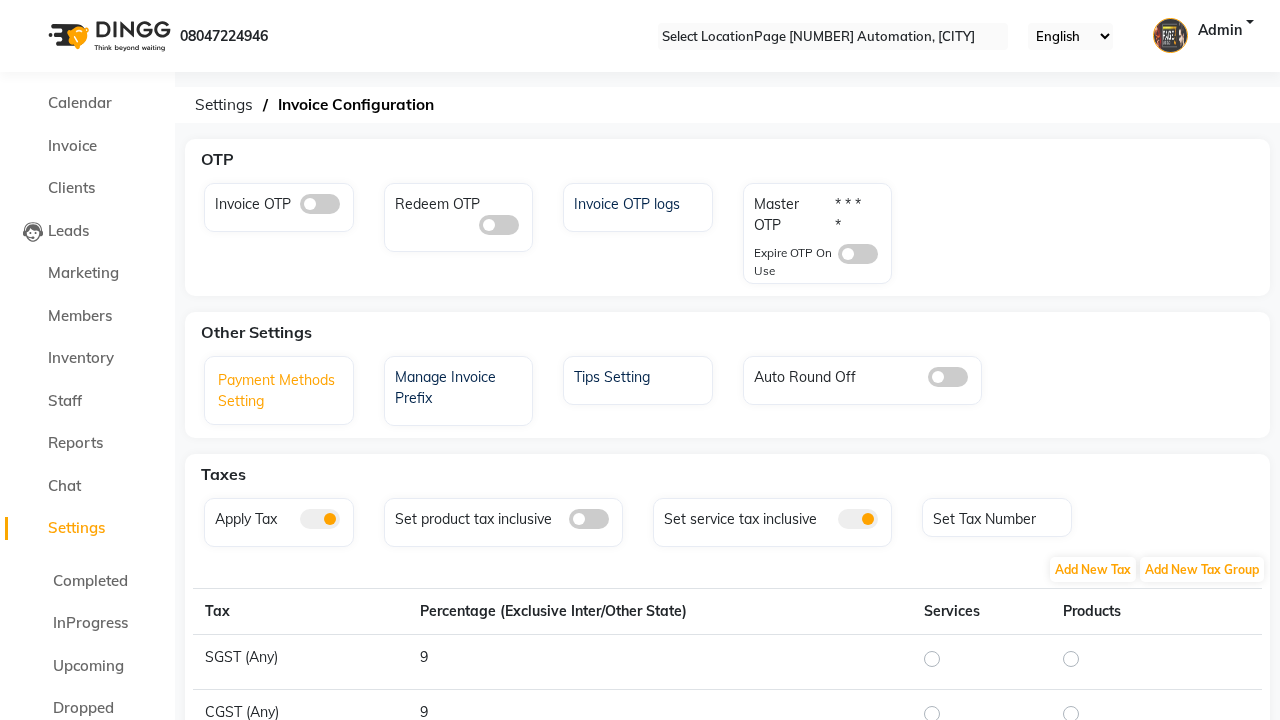 click on "Payment Methods Setting" at bounding box center (281, 393) 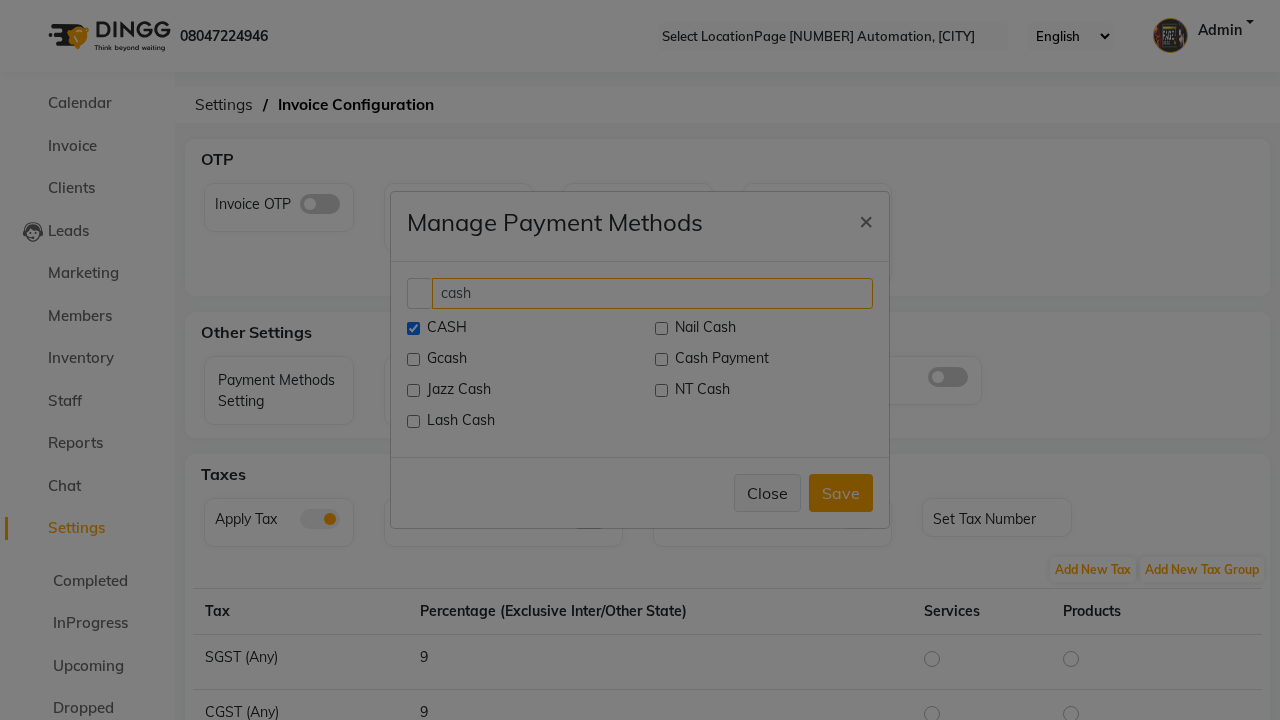 type on "cash" 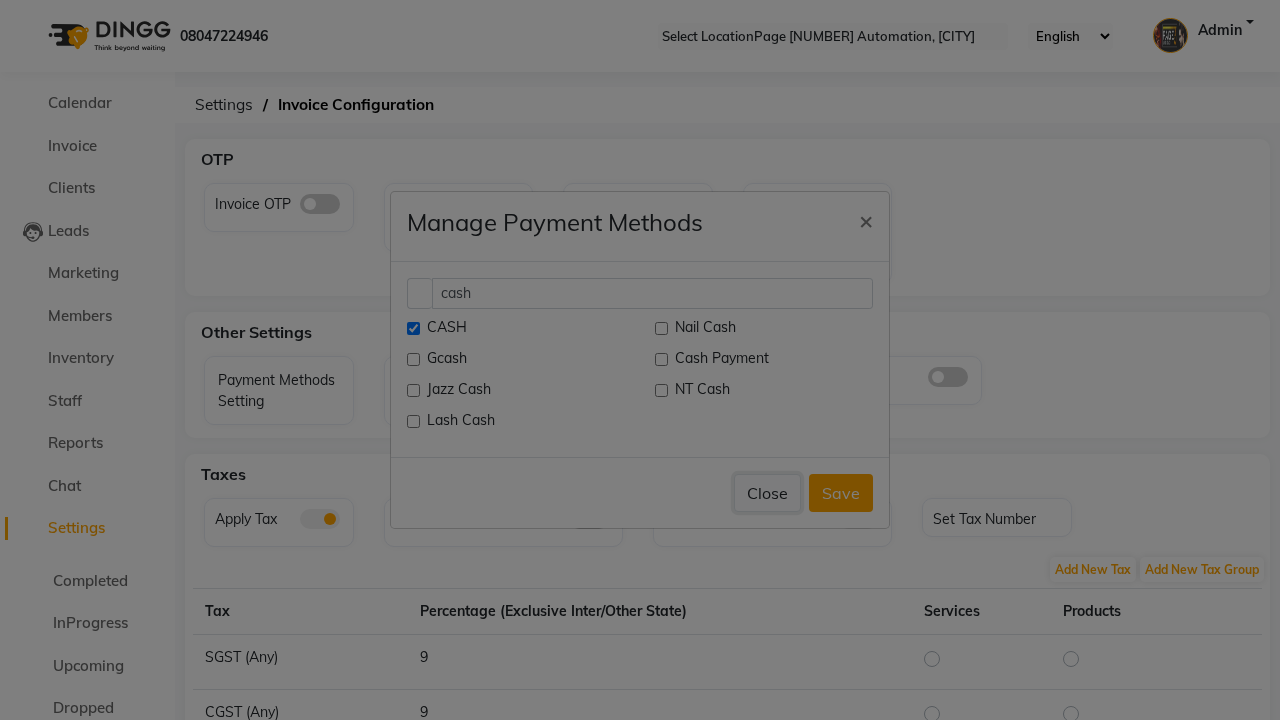 click on "Close" at bounding box center (767, 493) 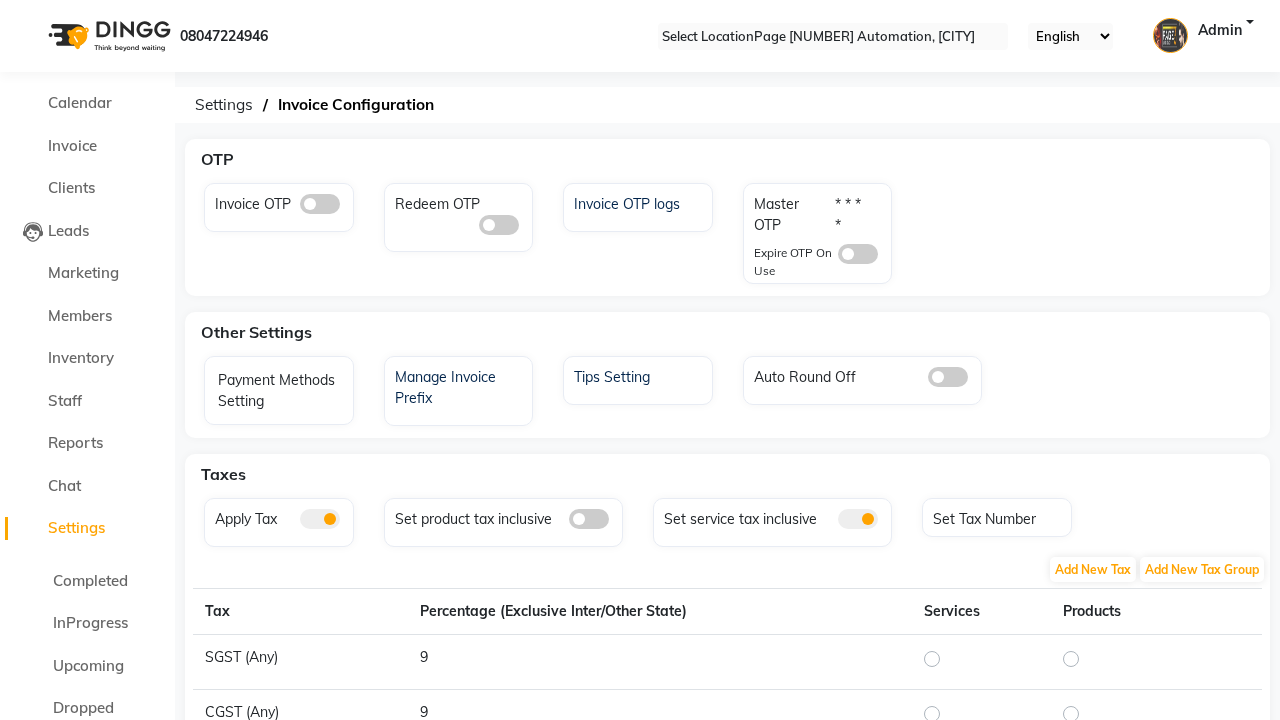 click at bounding box center [31, 8] 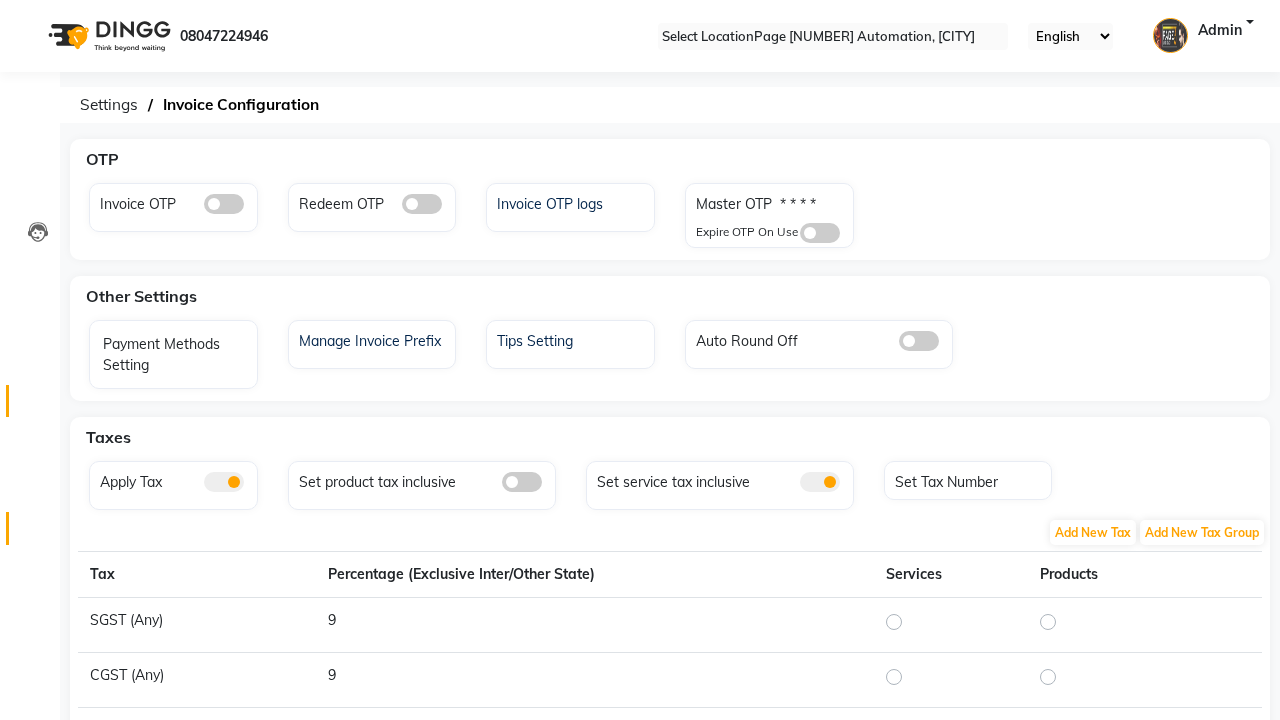 click at bounding box center (37, 406) 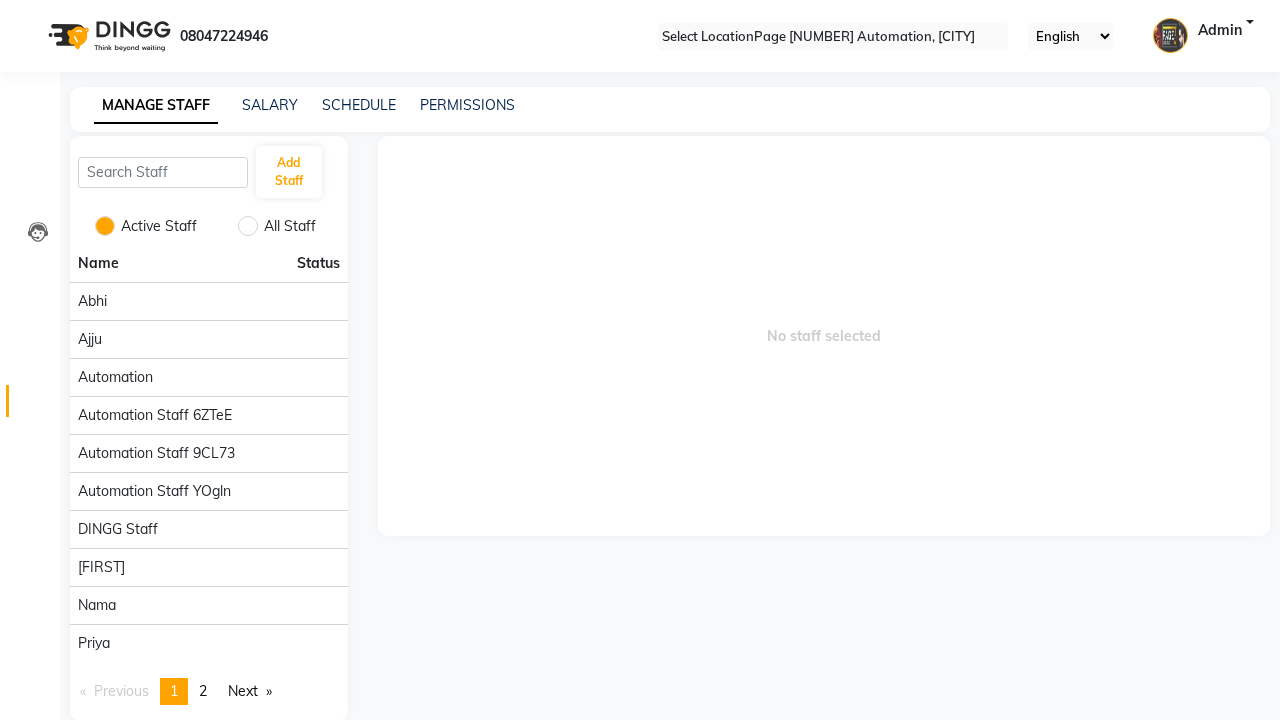 click at bounding box center [31, 8] 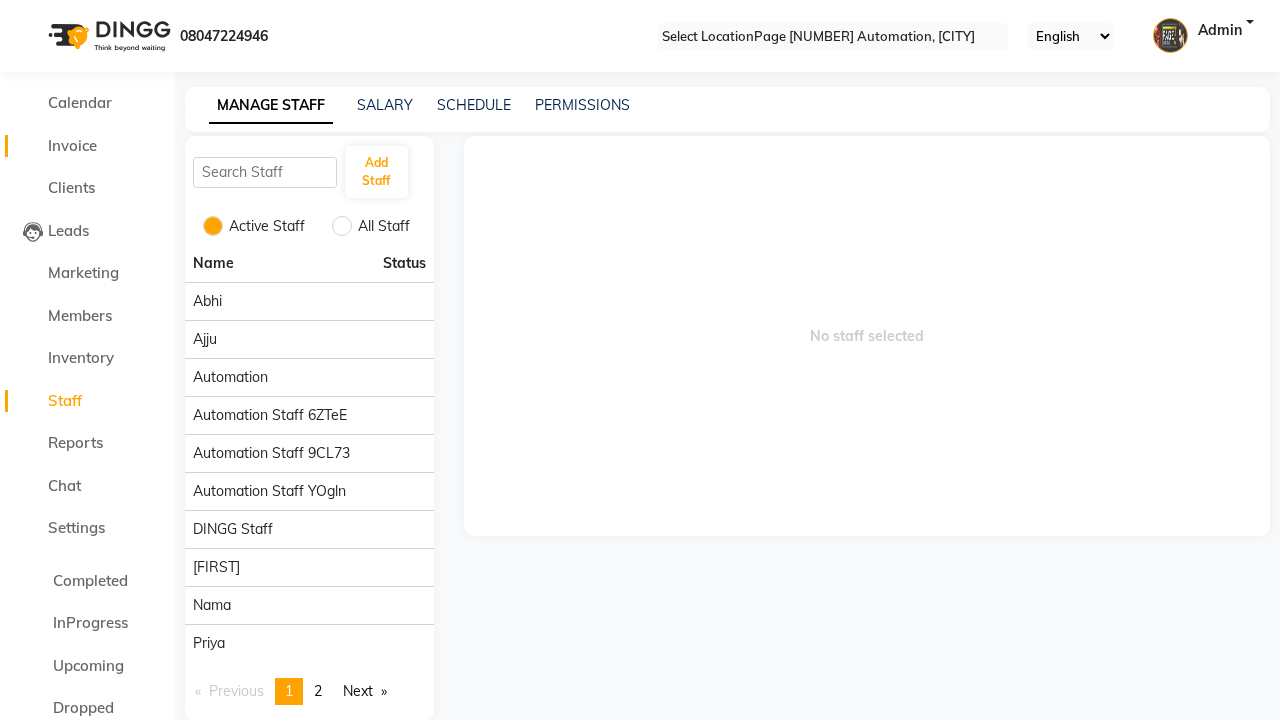 click on "Invoice" at bounding box center (72, 145) 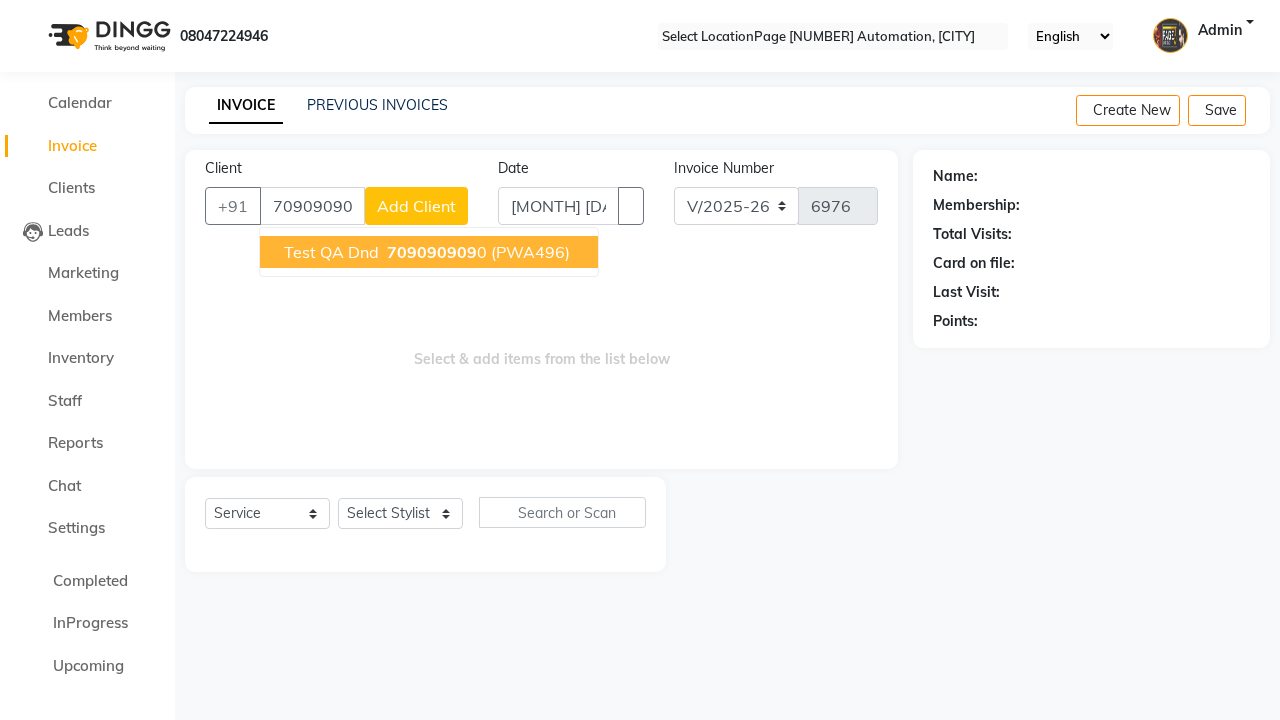 click on "709090909" at bounding box center (432, 252) 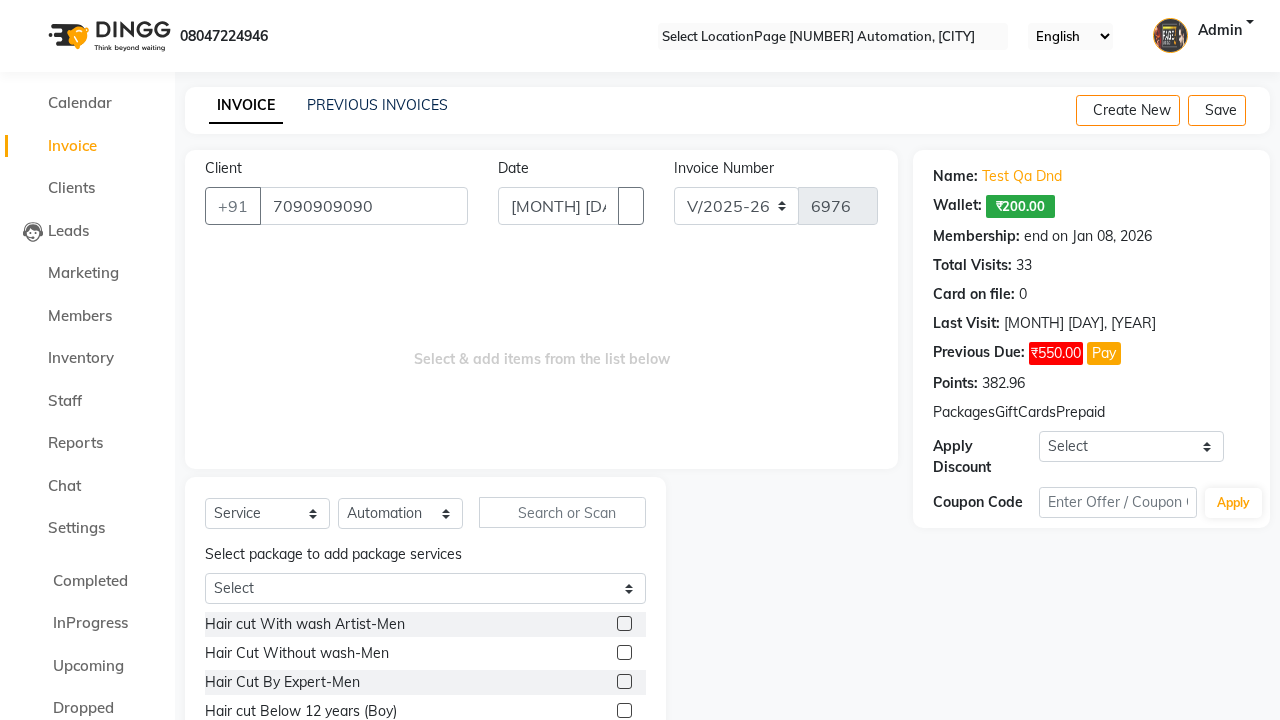 click at bounding box center [624, 652] 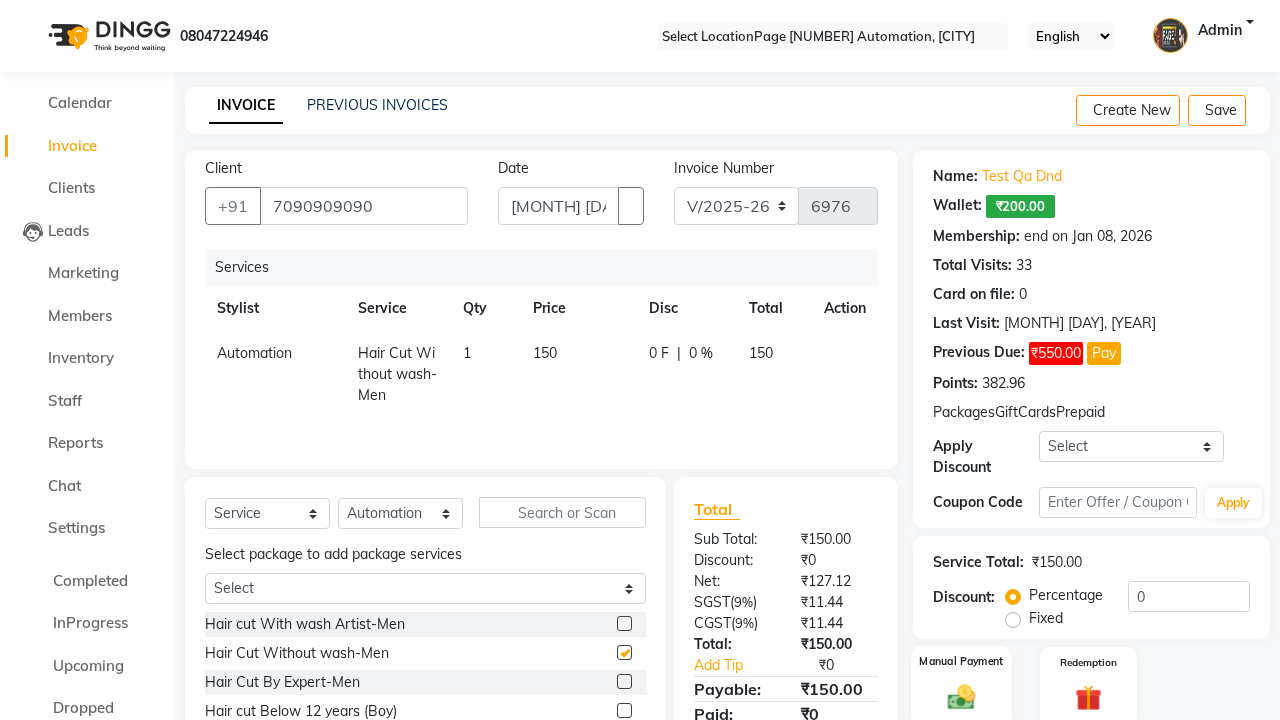 click at bounding box center [962, 696] 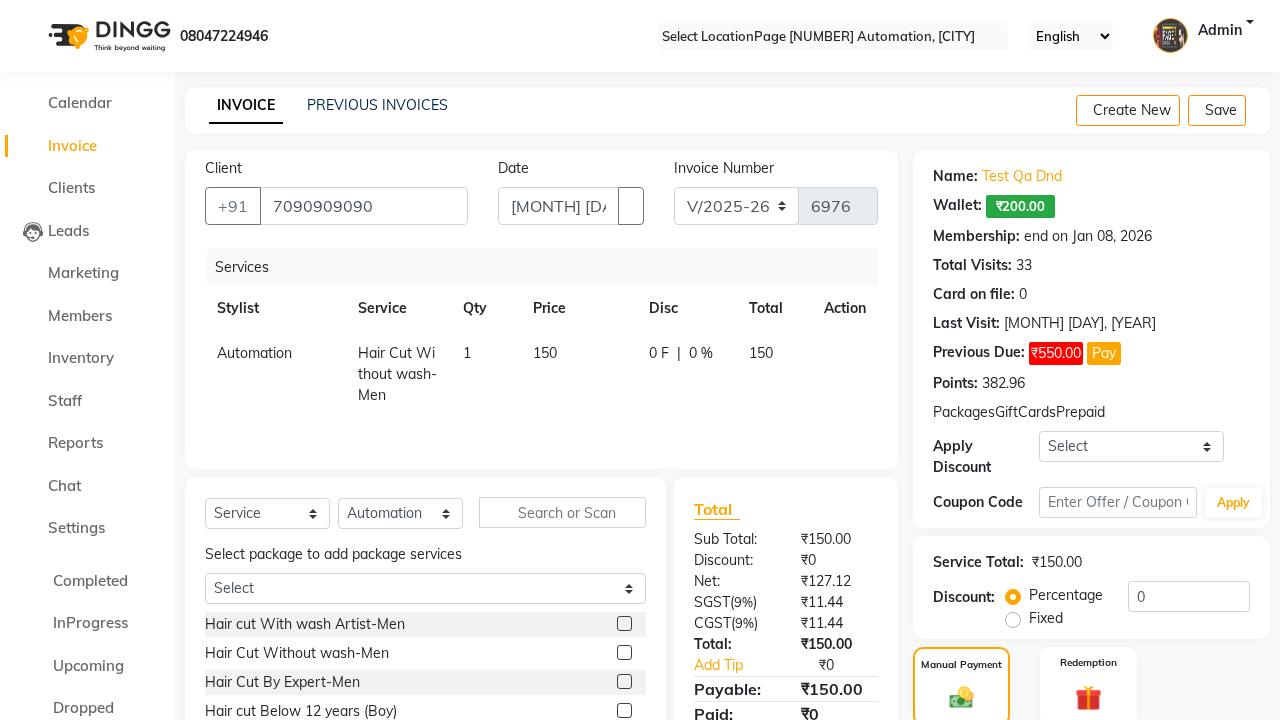 click on "PhonePe" at bounding box center (1086, 753) 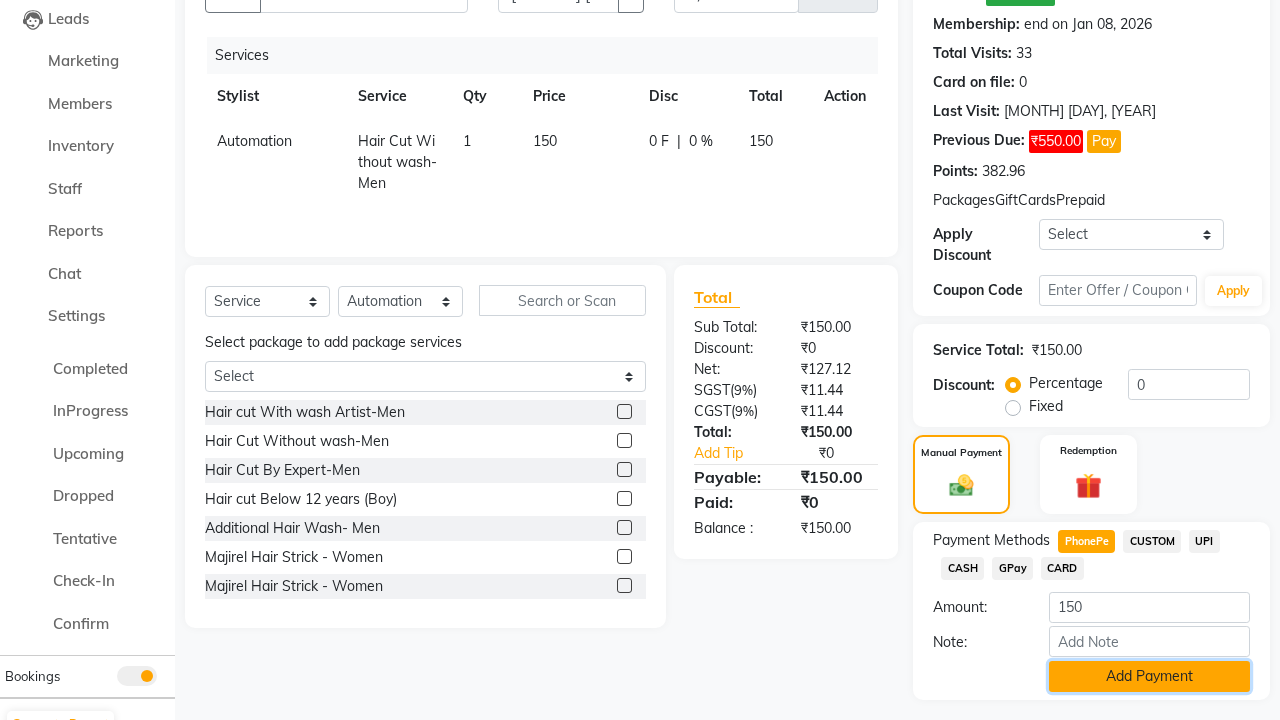 click on "Add Payment" at bounding box center (1149, 676) 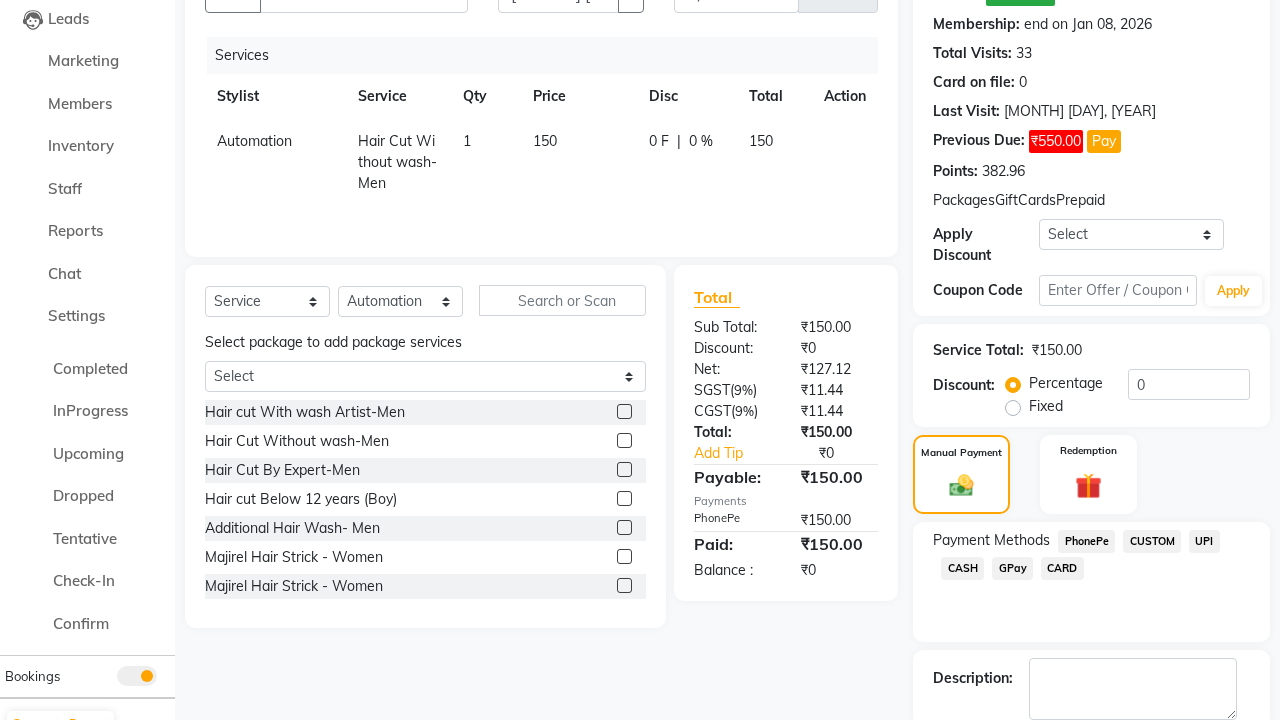 scroll, scrollTop: 325, scrollLeft: 0, axis: vertical 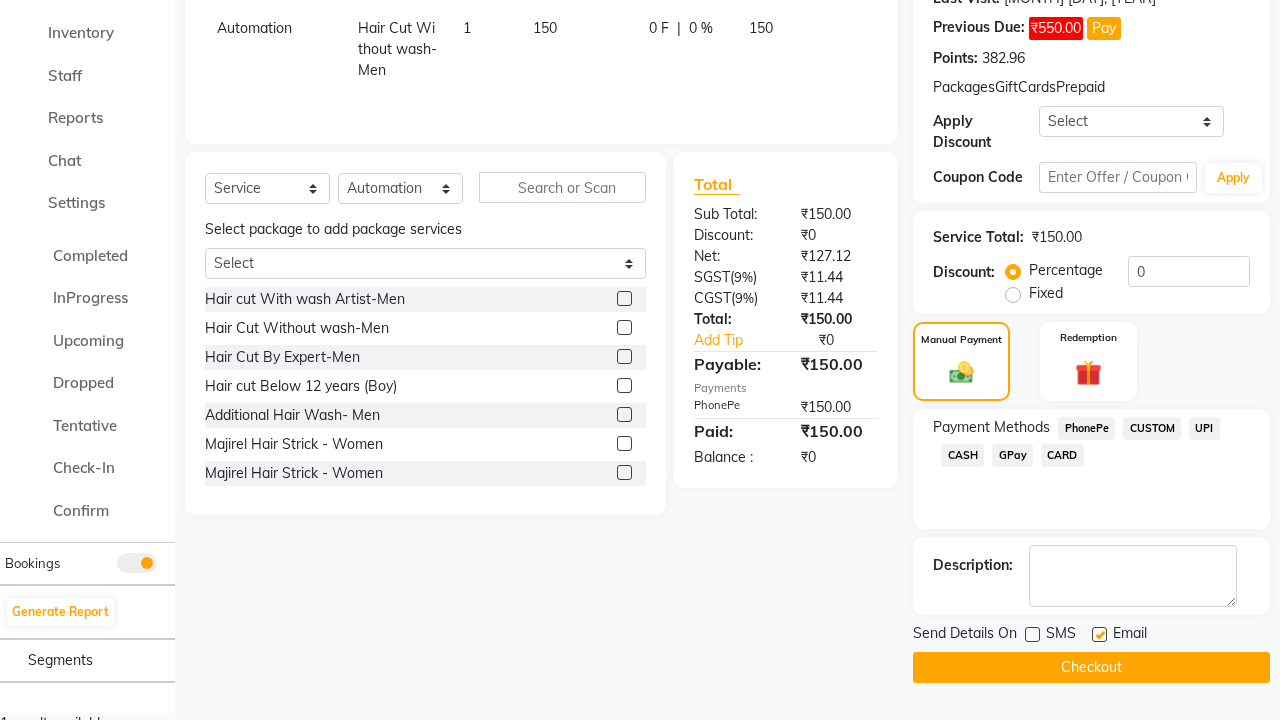 click at bounding box center [1099, 634] 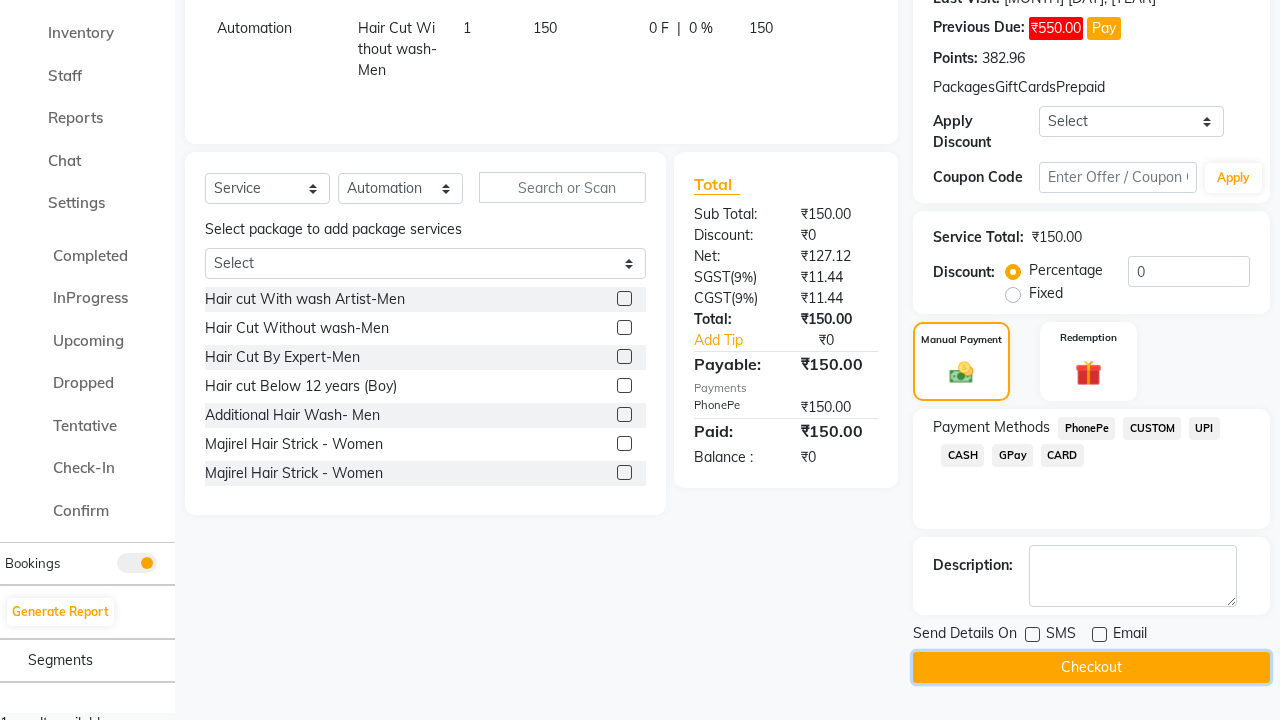 click on "Checkout" at bounding box center [1091, 667] 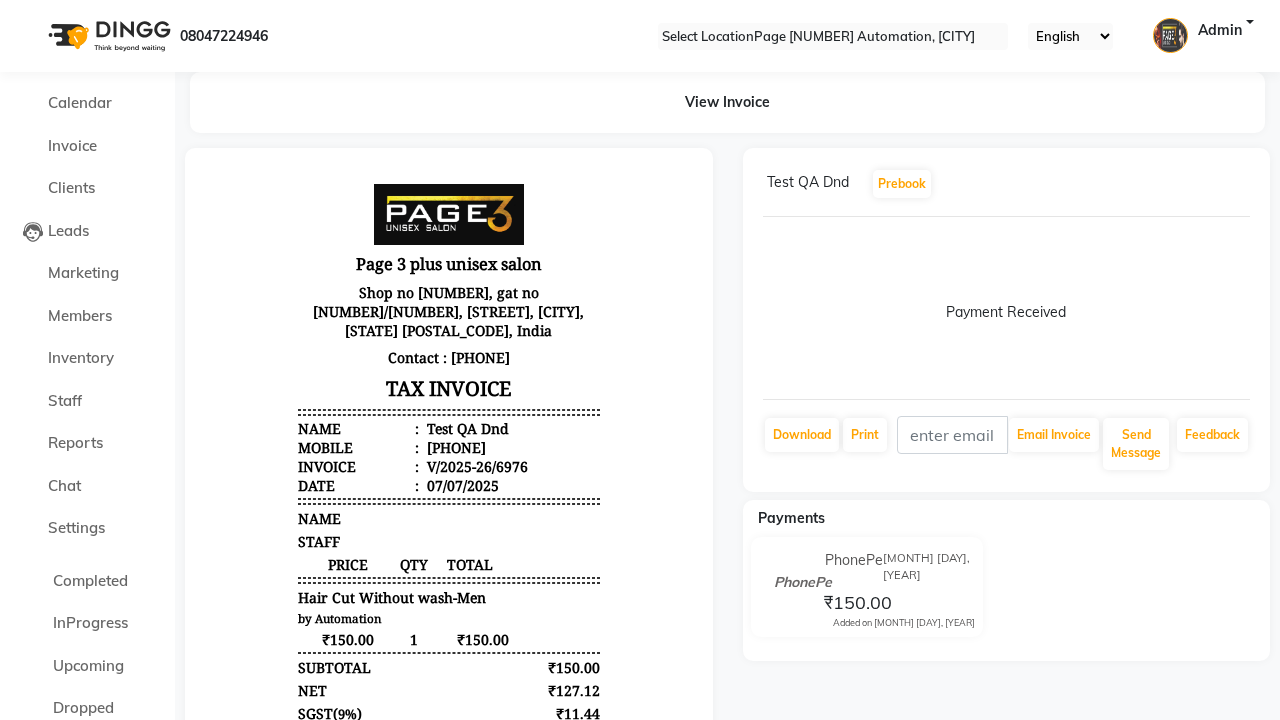 scroll, scrollTop: 0, scrollLeft: 0, axis: both 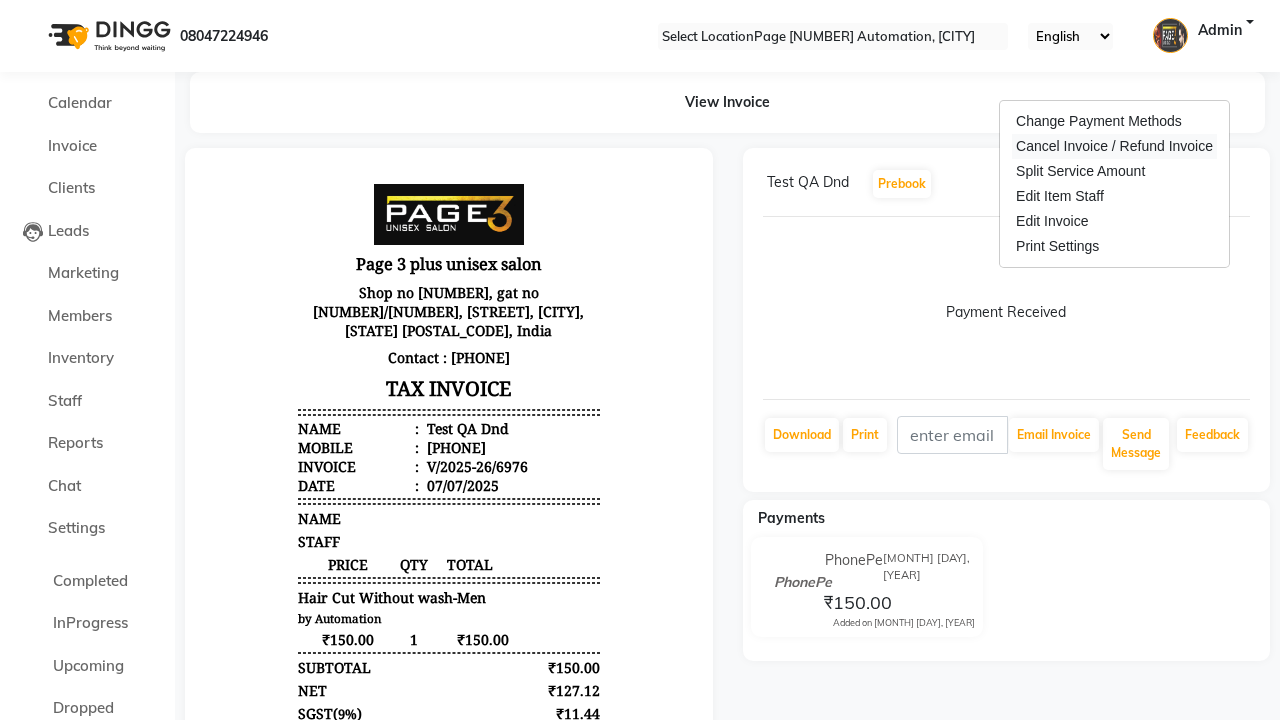 click on "Cancel Invoice / Refund Invoice" at bounding box center [1114, 146] 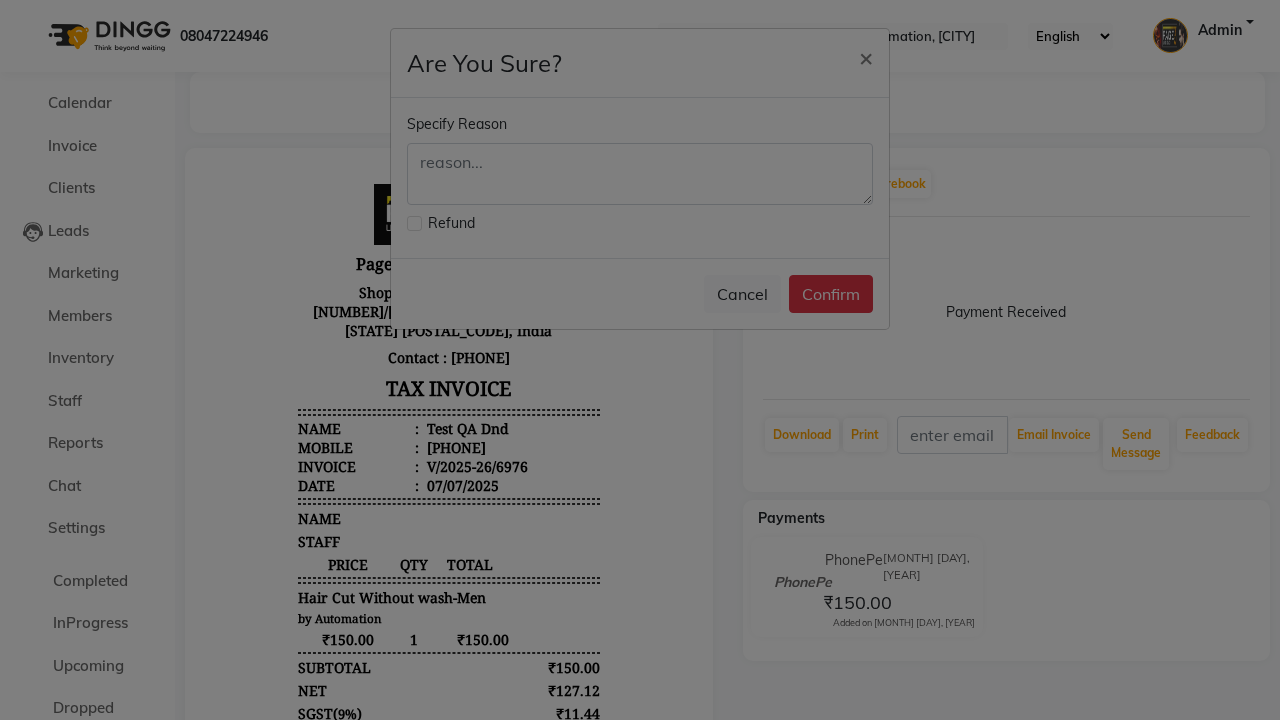 click at bounding box center [414, 223] 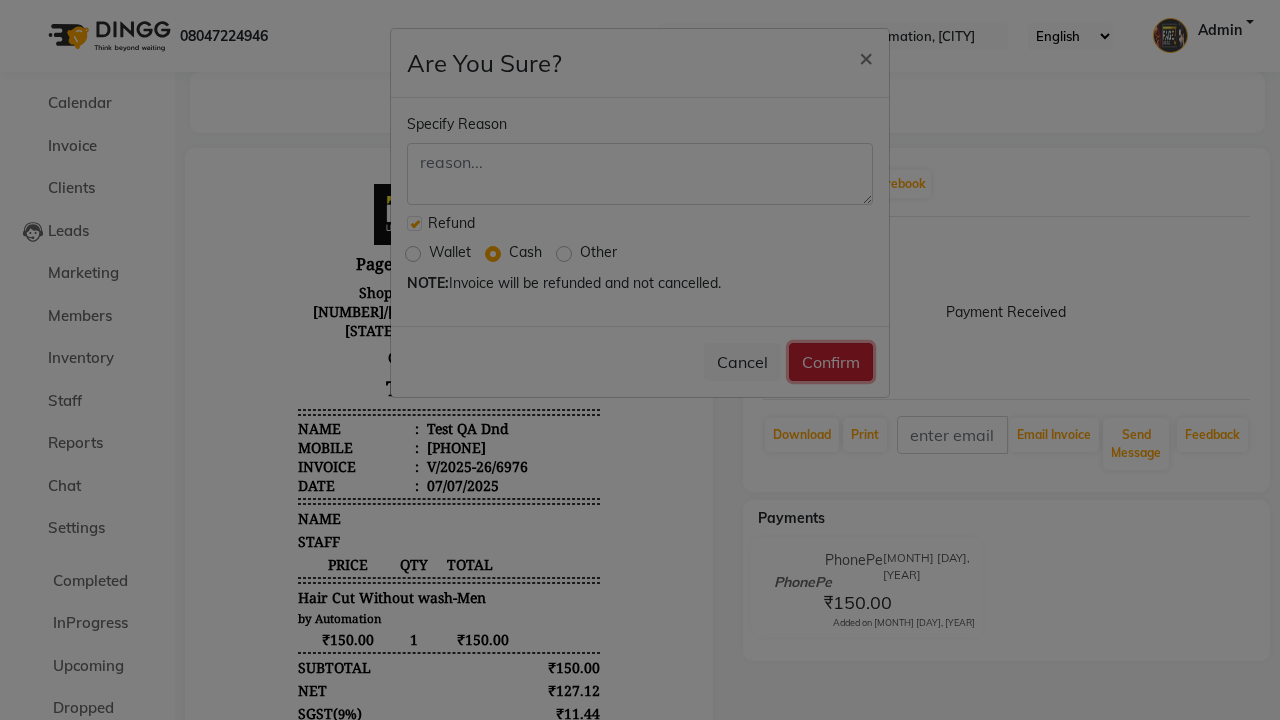 click on "Confirm" at bounding box center (831, 362) 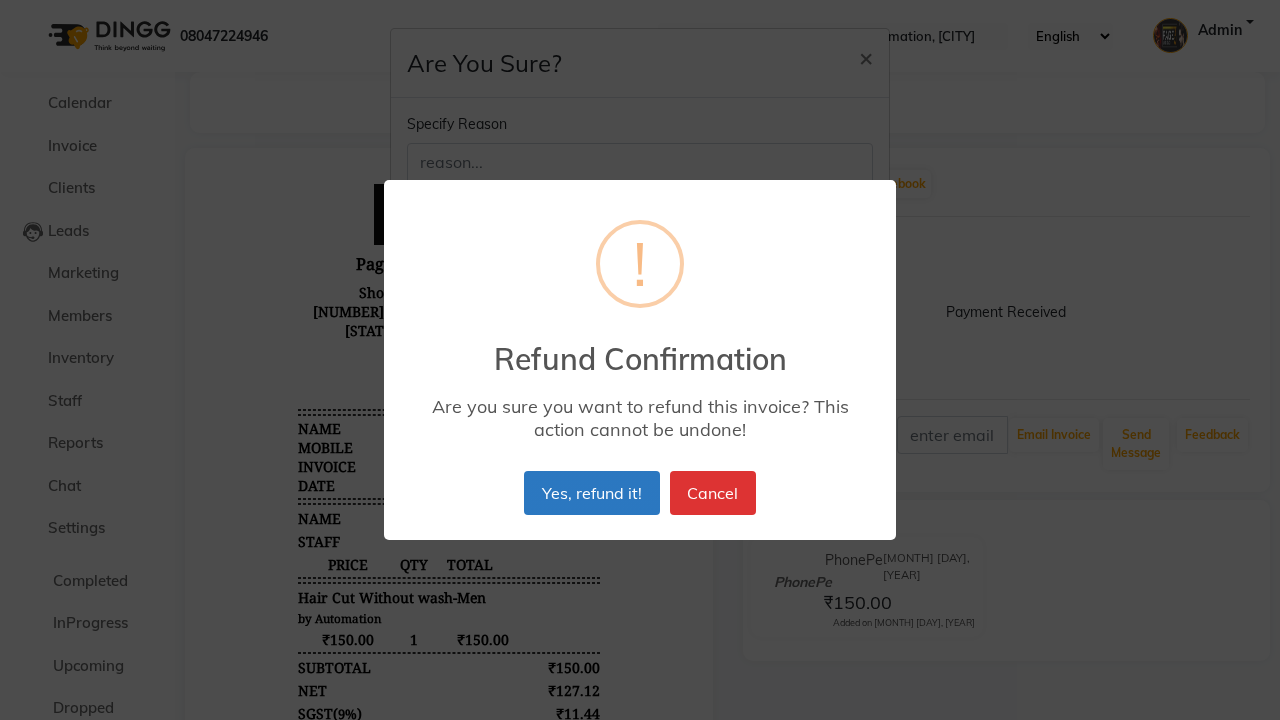 click on "Yes, refund it!" at bounding box center [591, 493] 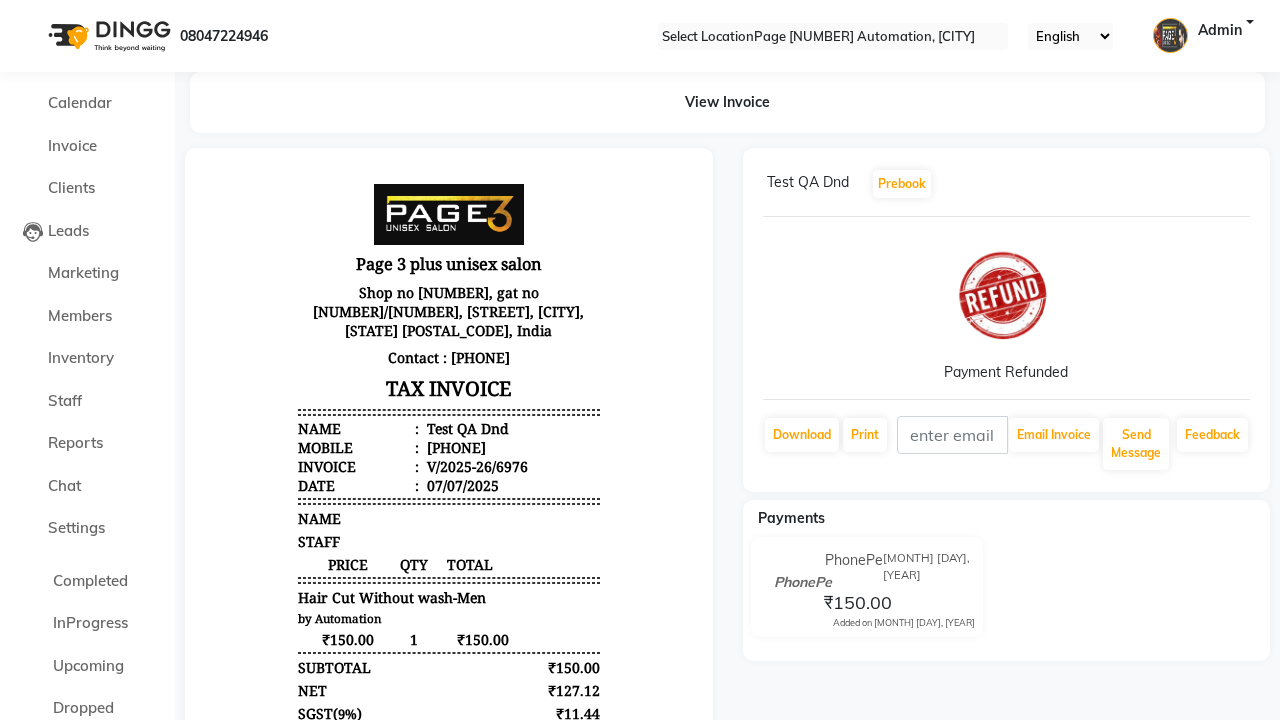 click at bounding box center [31, 8] 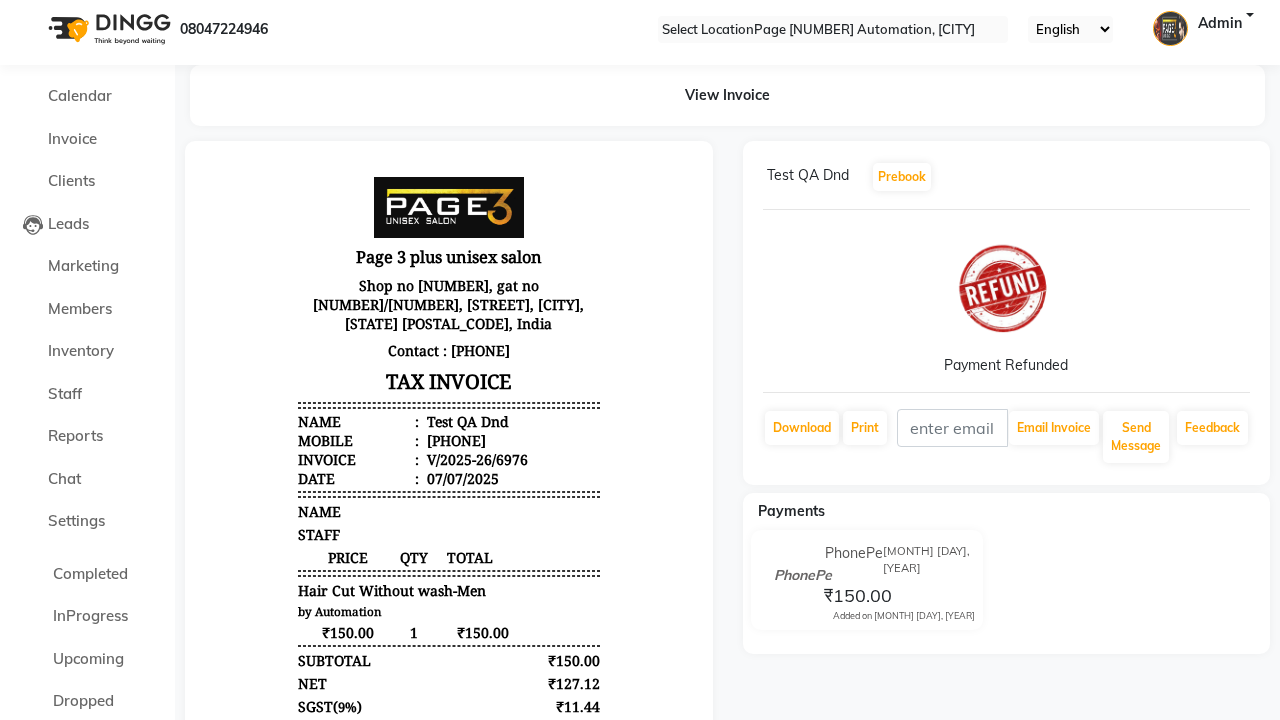 scroll, scrollTop: 0, scrollLeft: 5, axis: horizontal 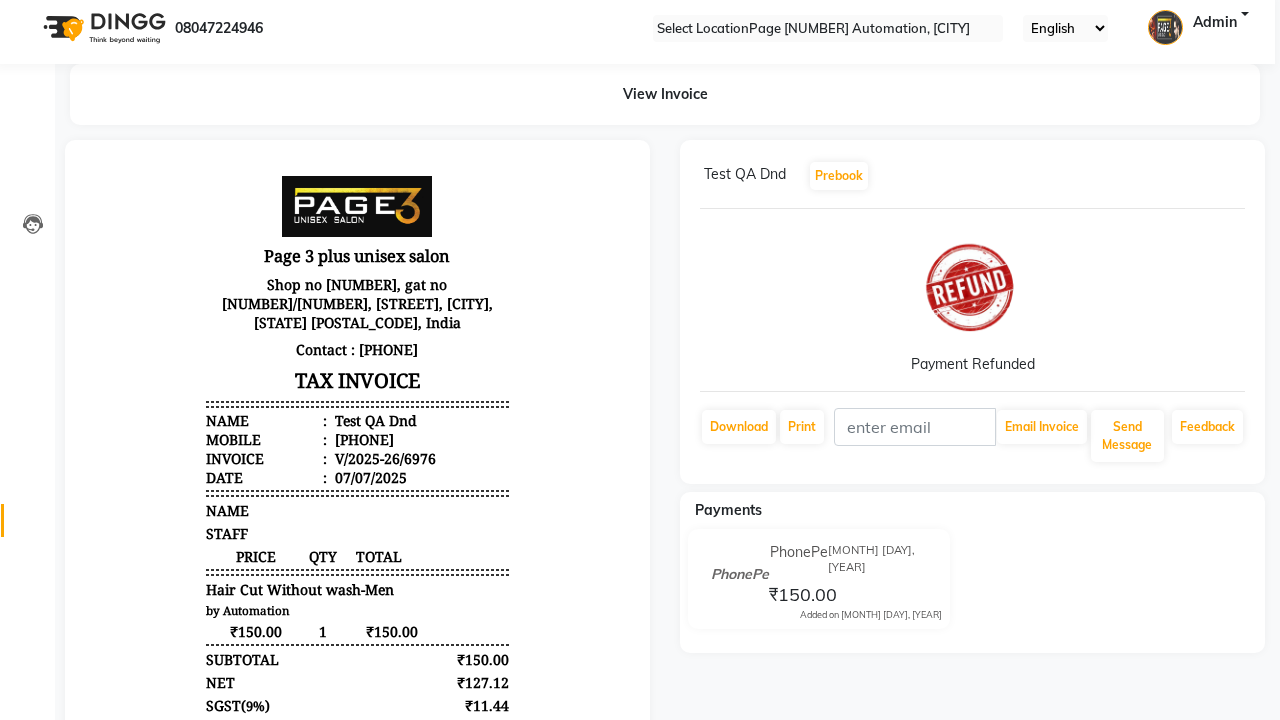 click at bounding box center [33, 525] 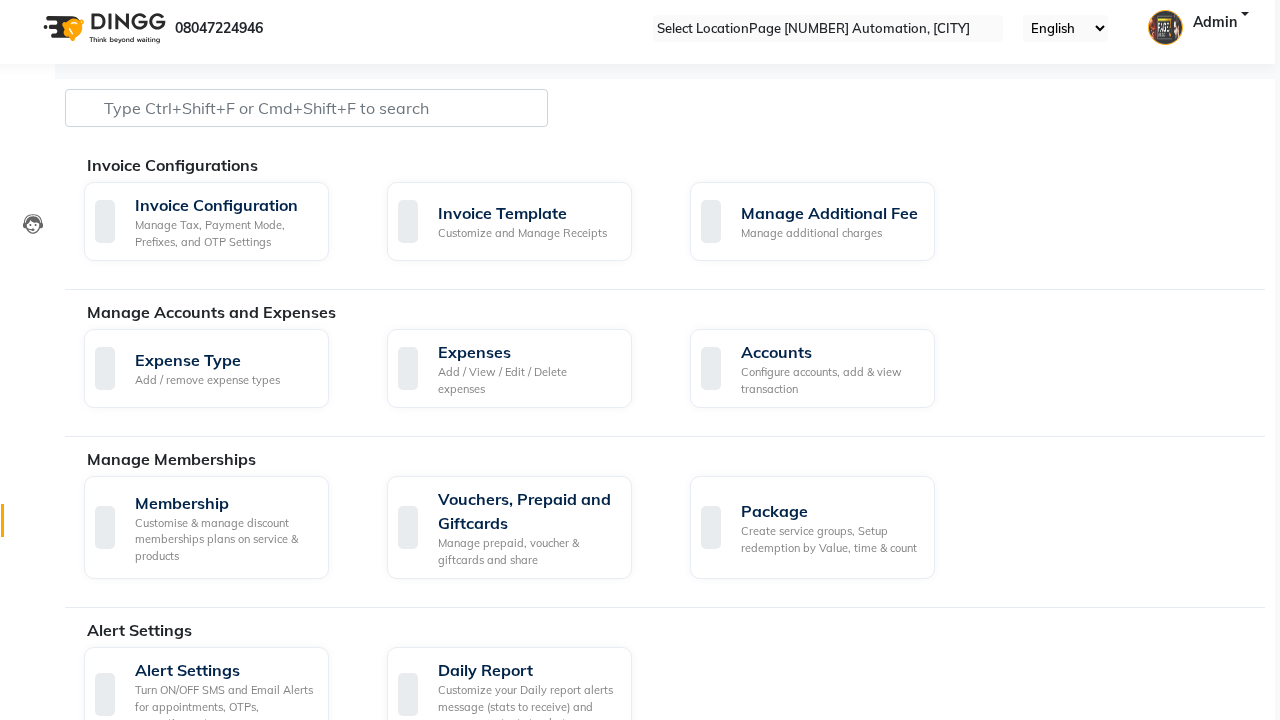 click on "Manage reset opening cash, change password." at bounding box center [1132, 1595] 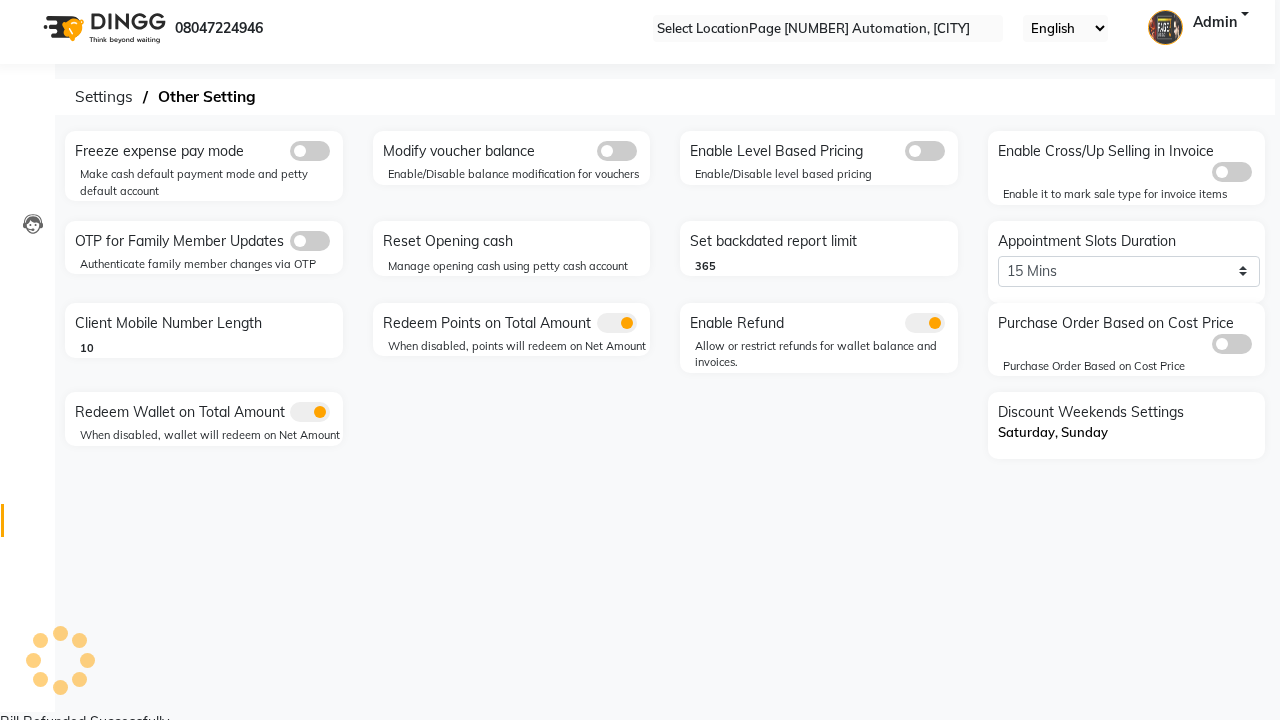 scroll, scrollTop: 0, scrollLeft: 0, axis: both 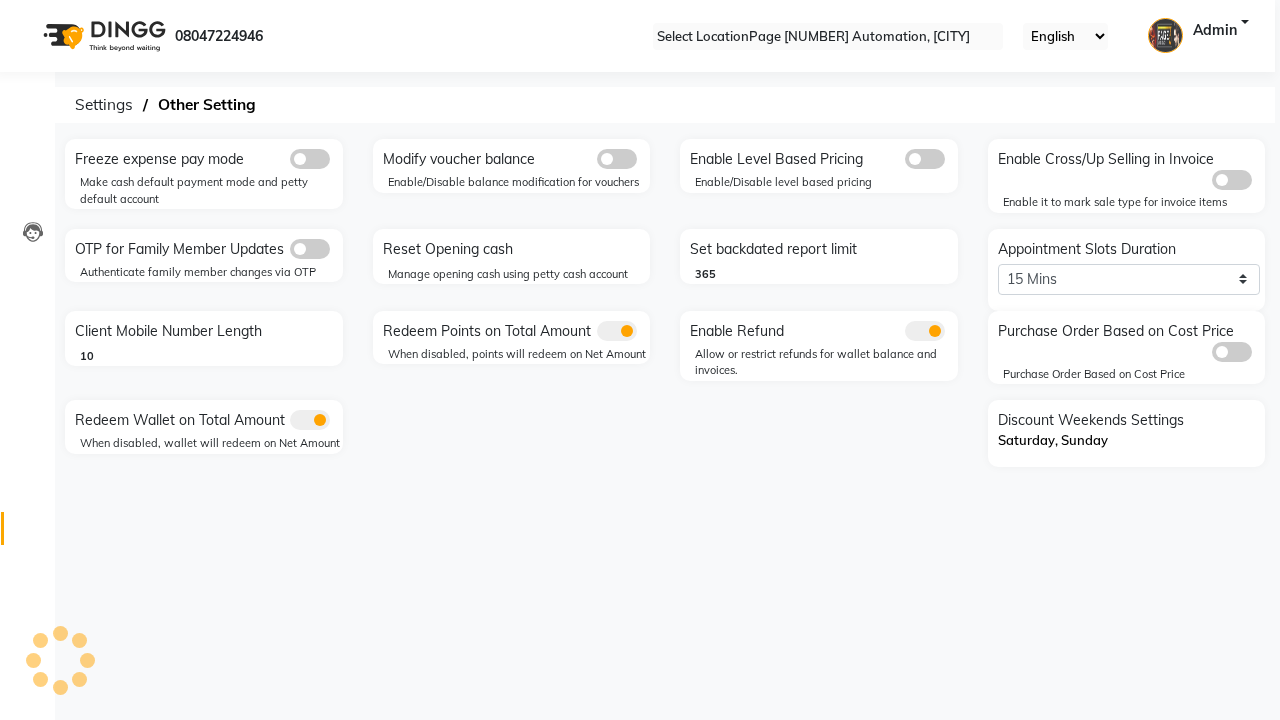 click on "Reset Opening cash" at bounding box center [514, 250] 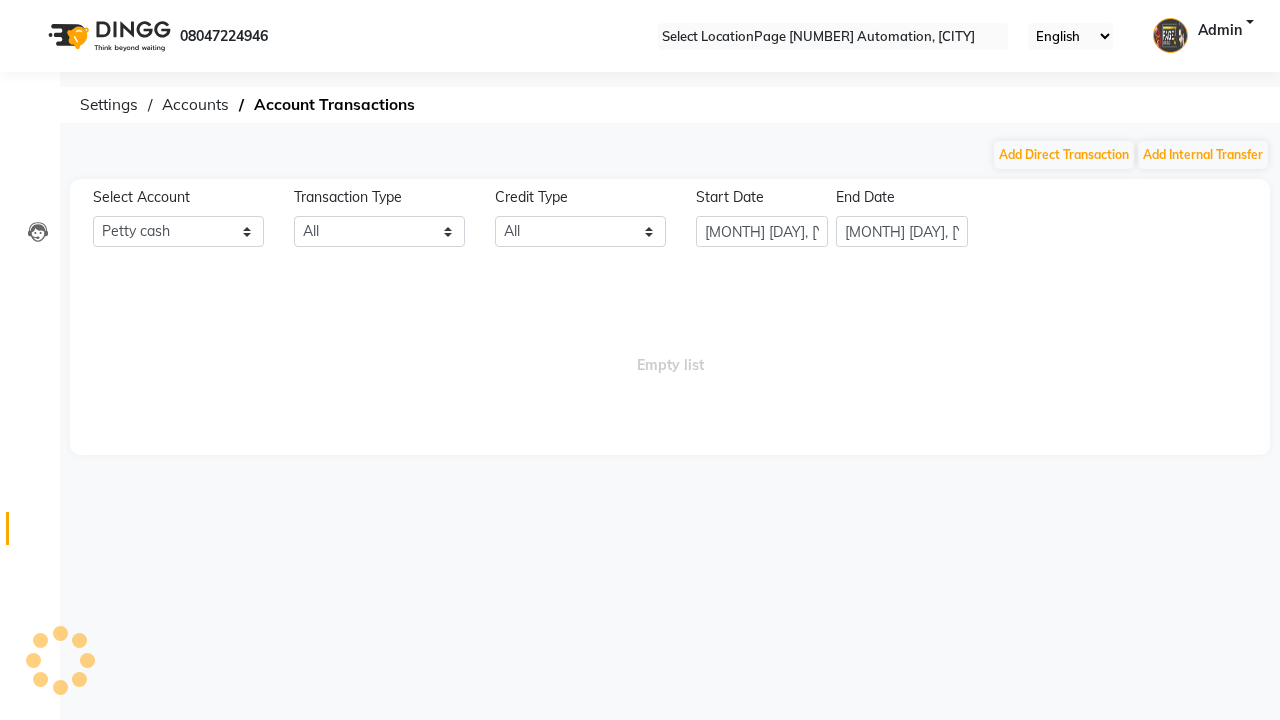 scroll, scrollTop: 0, scrollLeft: 0, axis: both 